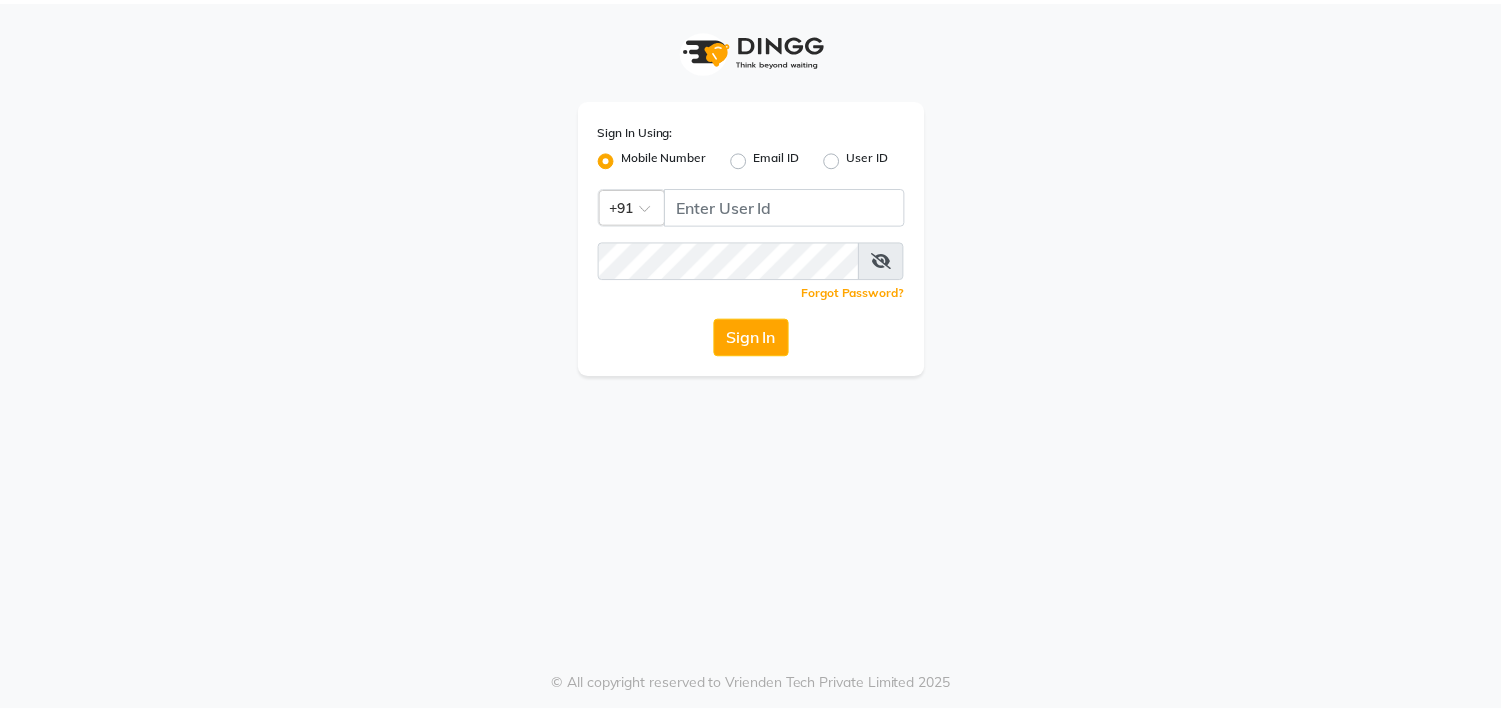 scroll, scrollTop: 0, scrollLeft: 0, axis: both 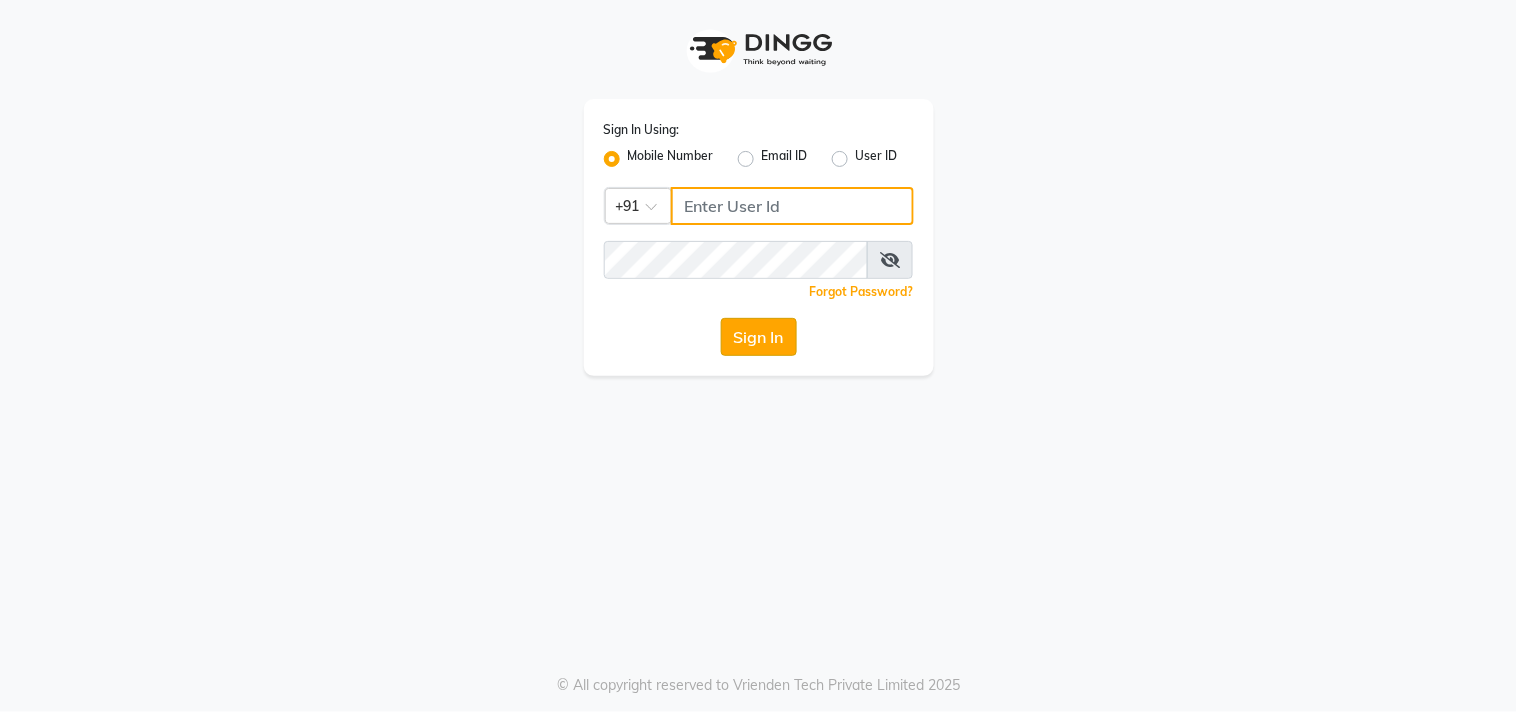 type on "9209992788" 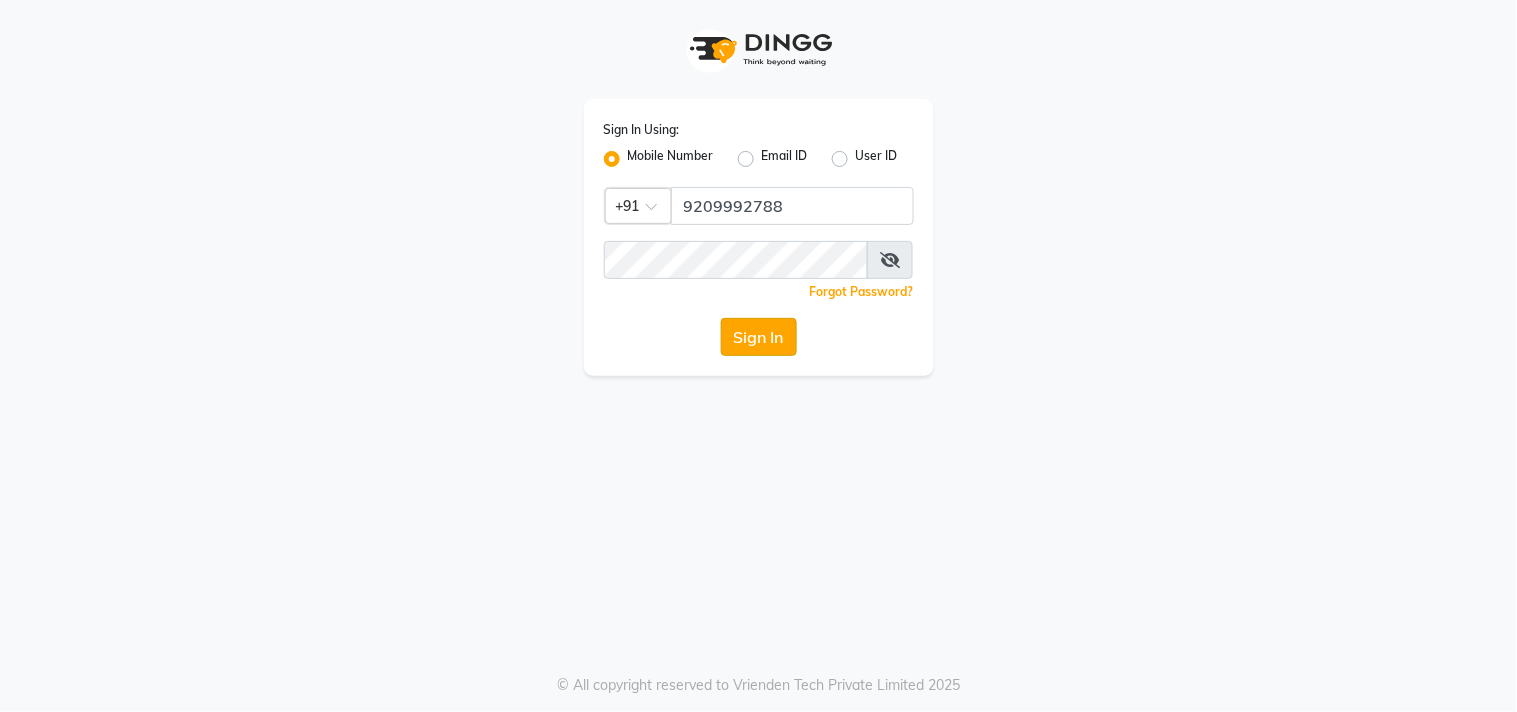 click on "Sign In" 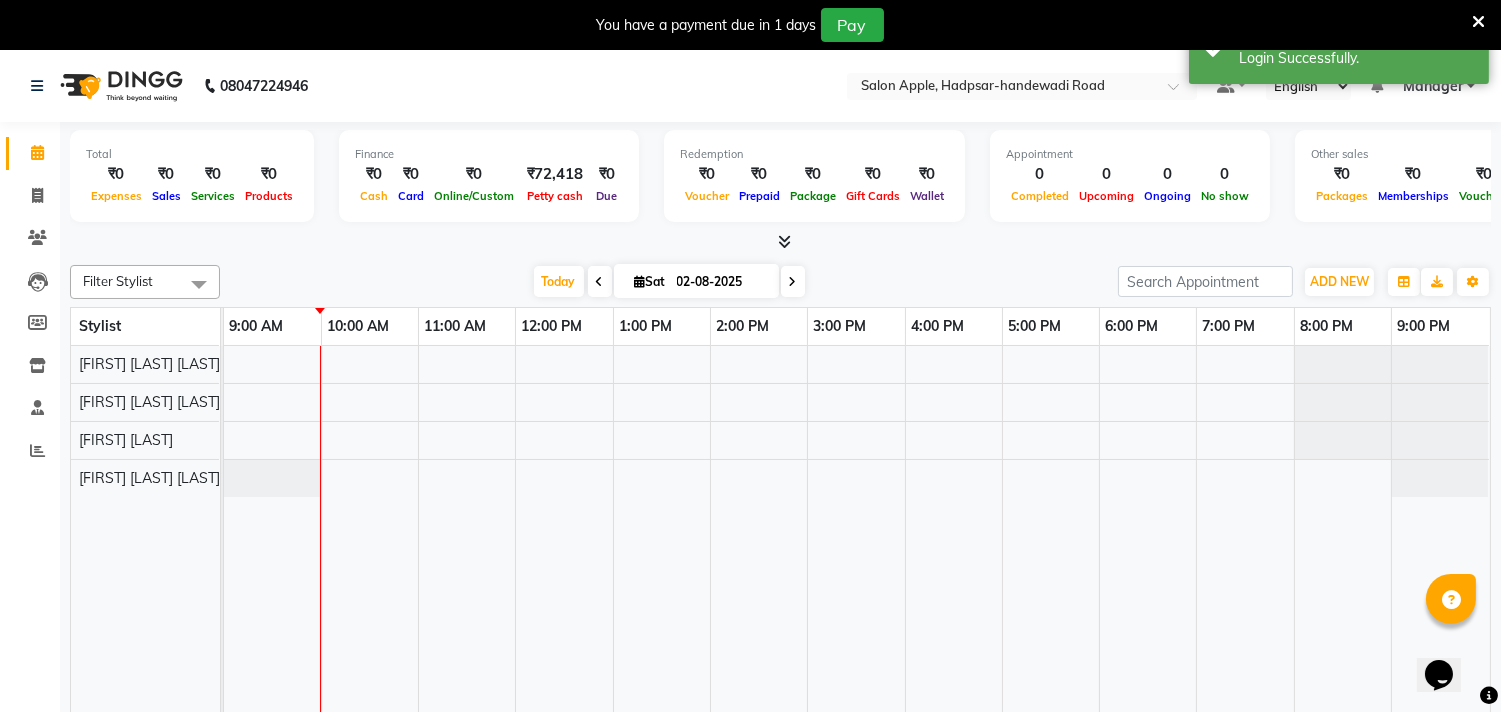 scroll, scrollTop: 0, scrollLeft: 0, axis: both 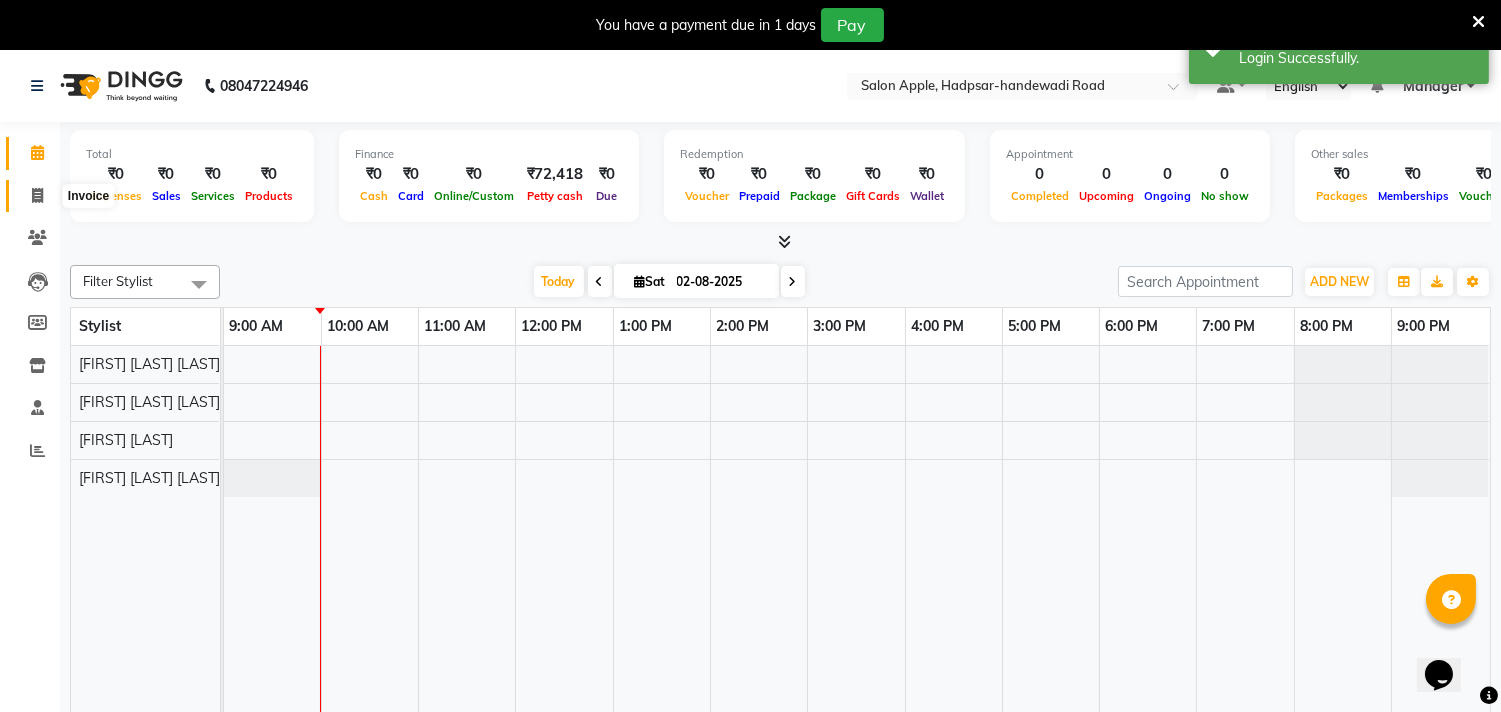 click 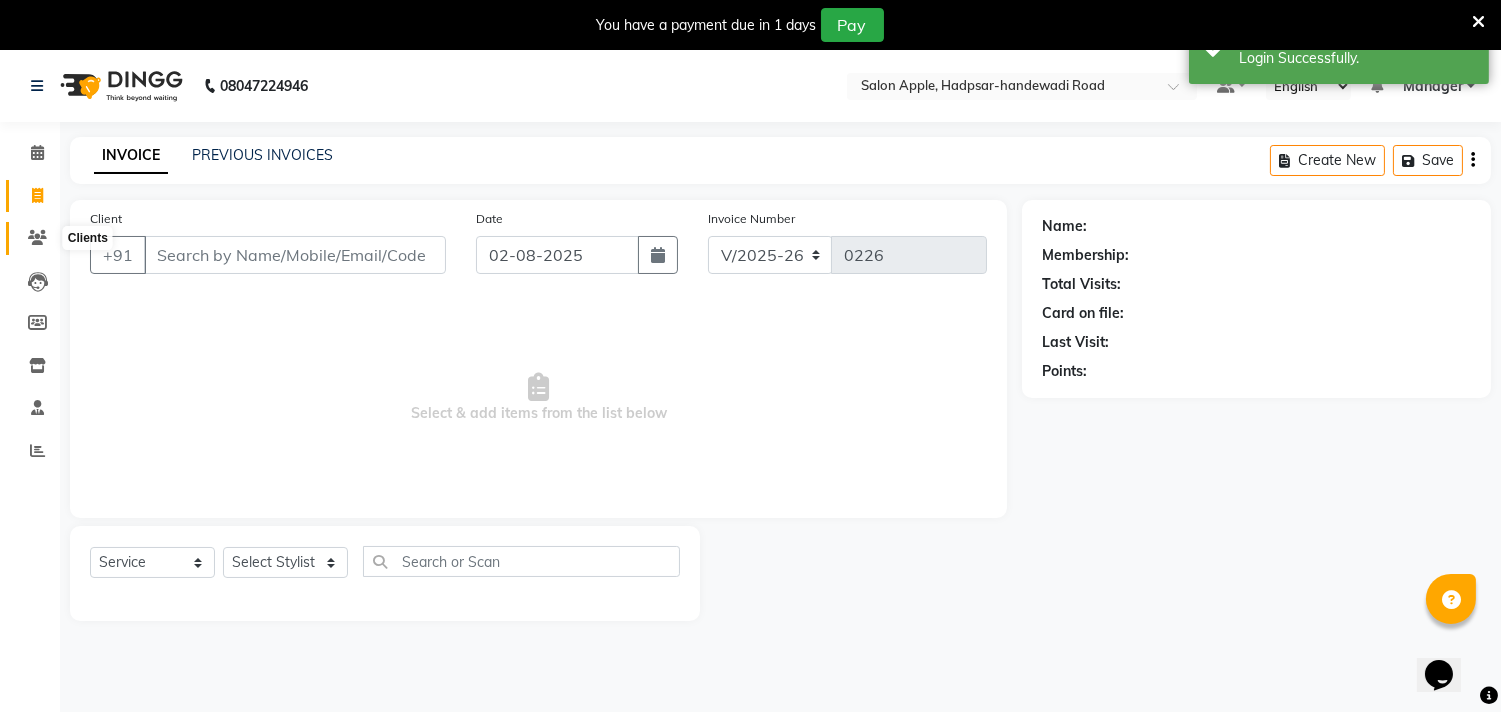 click 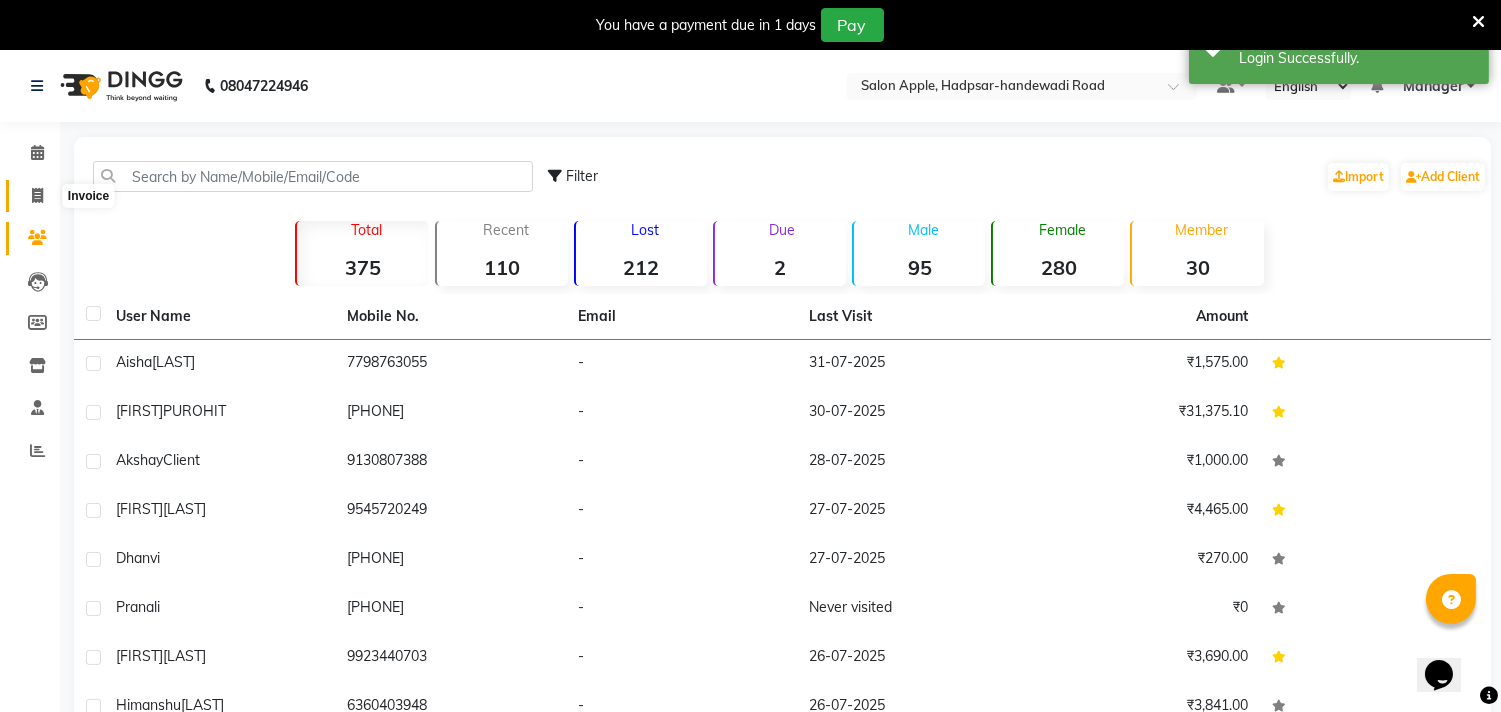 click 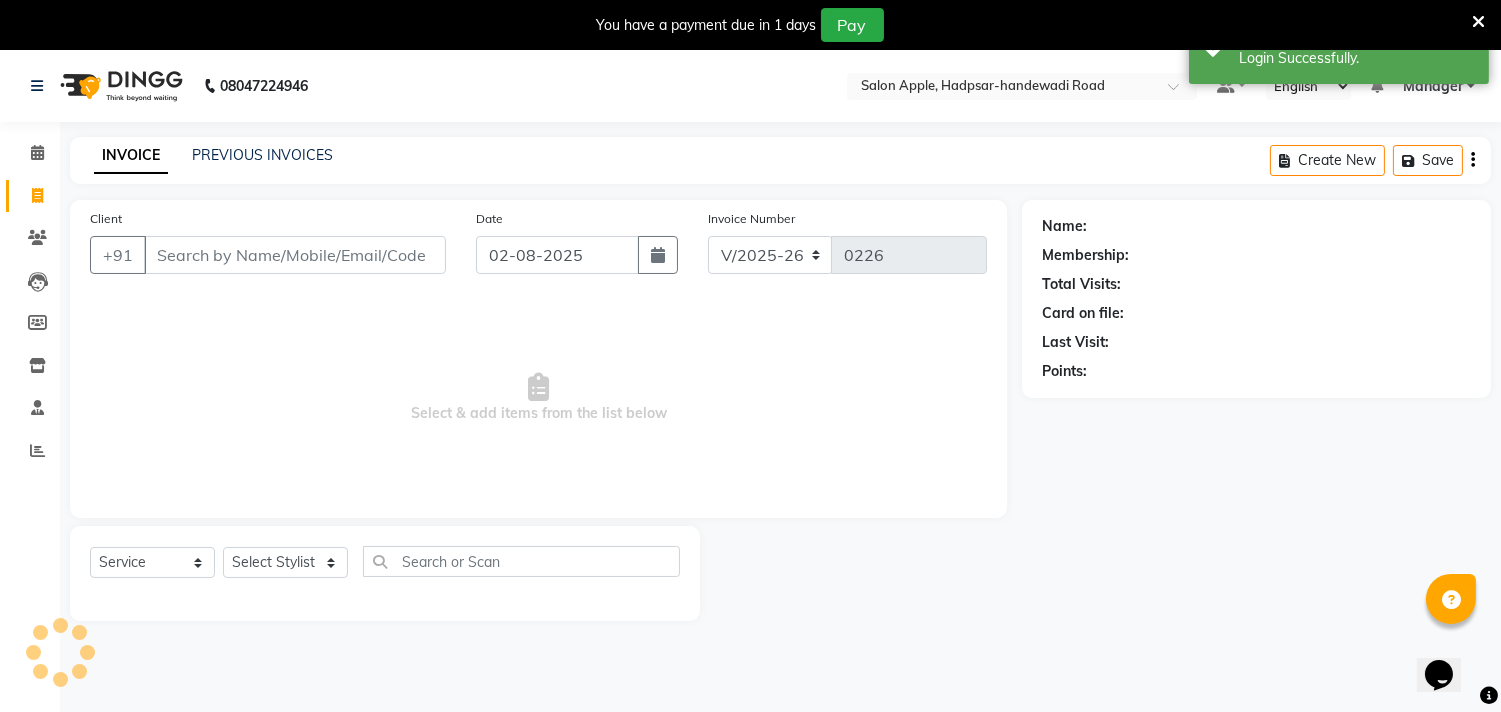 scroll, scrollTop: 50, scrollLeft: 0, axis: vertical 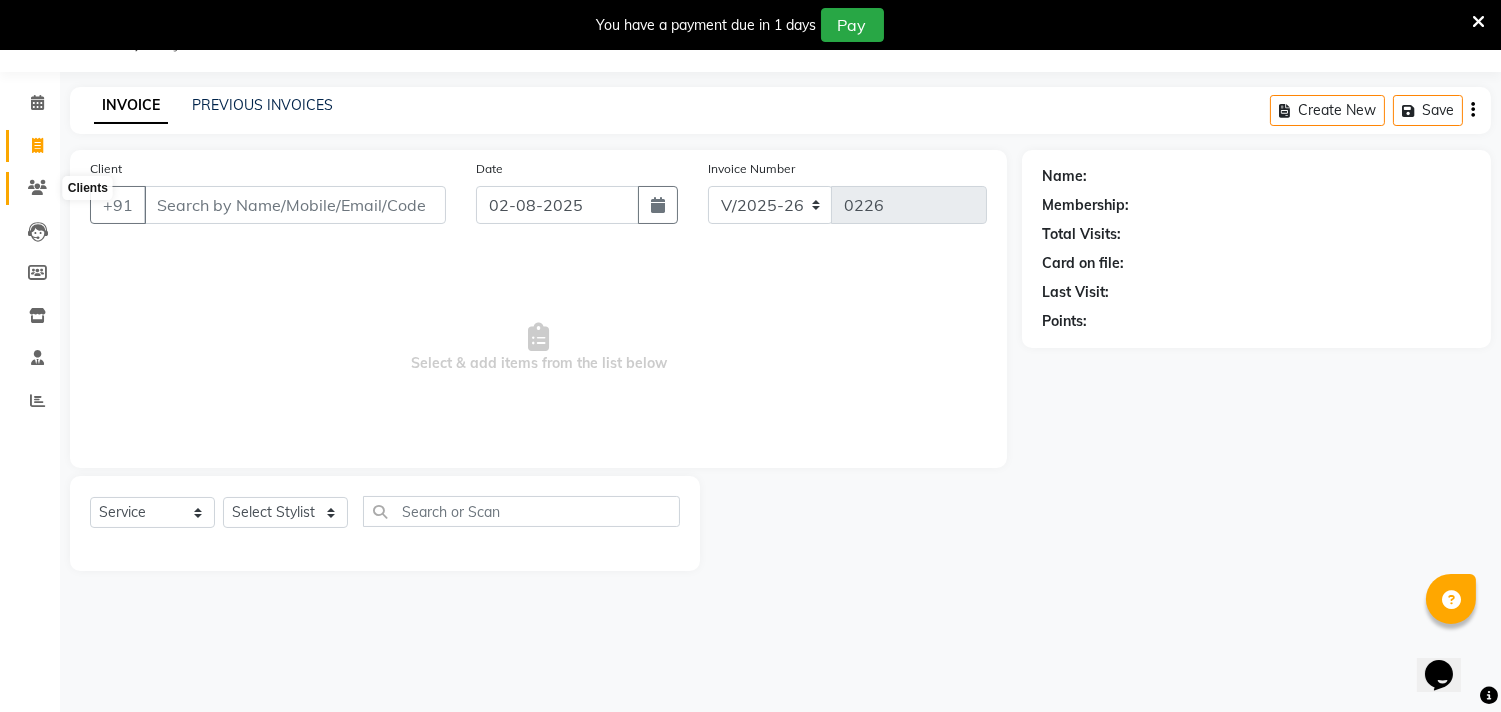 click 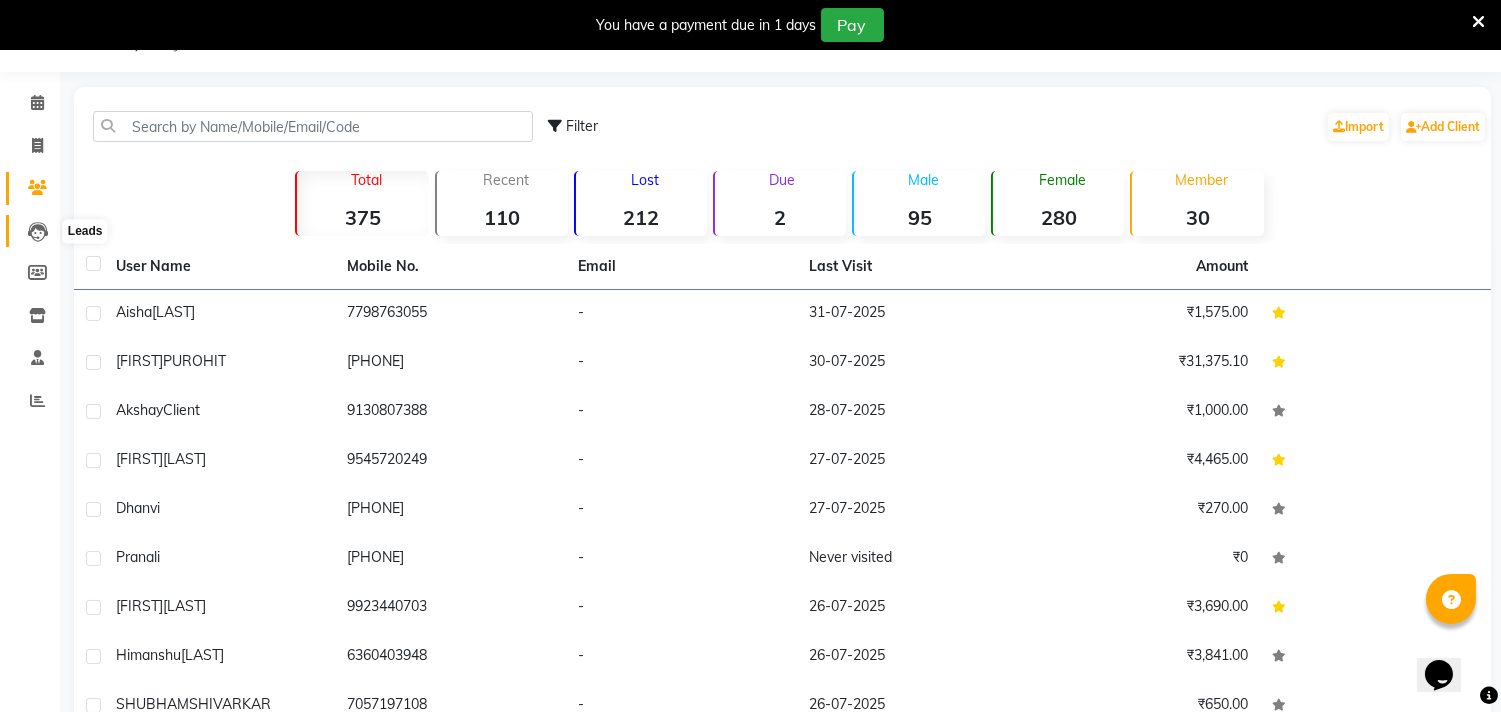 click 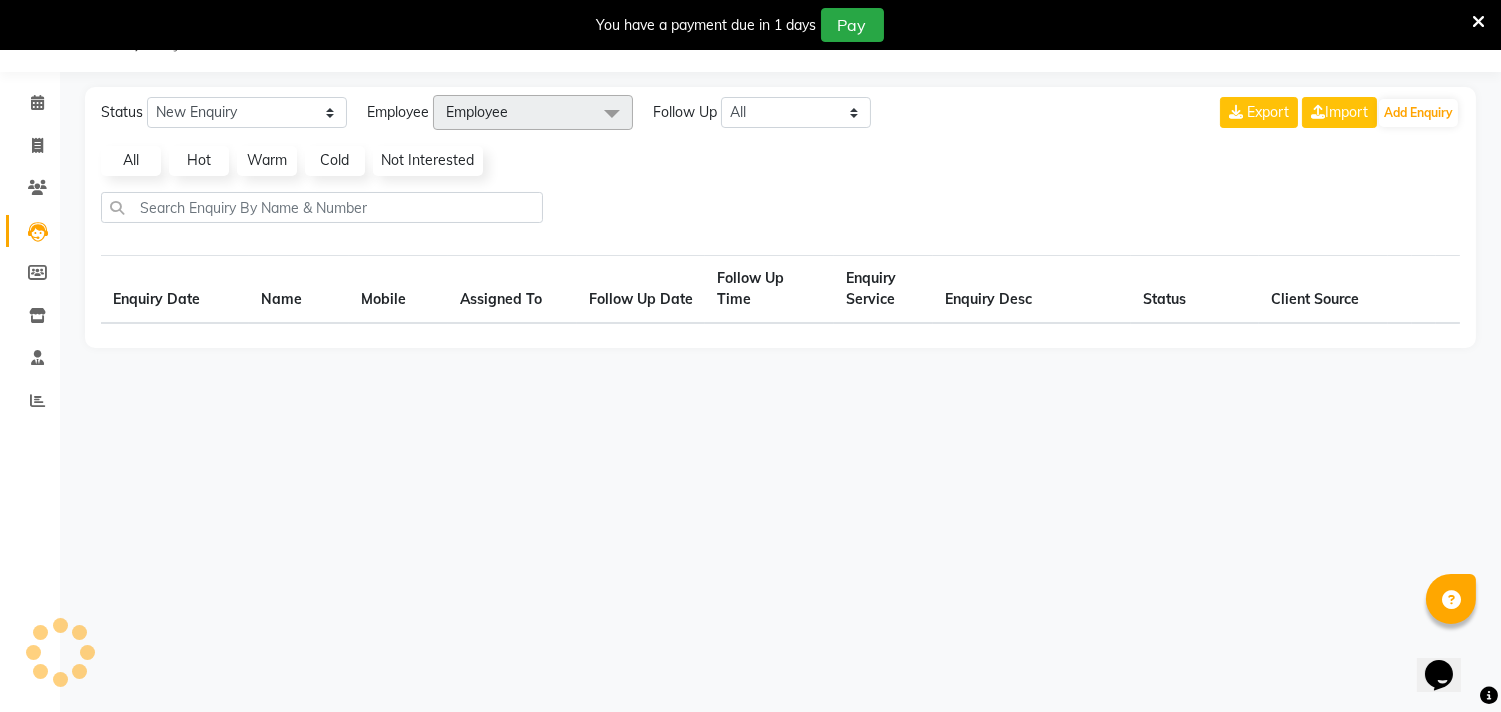select on "10" 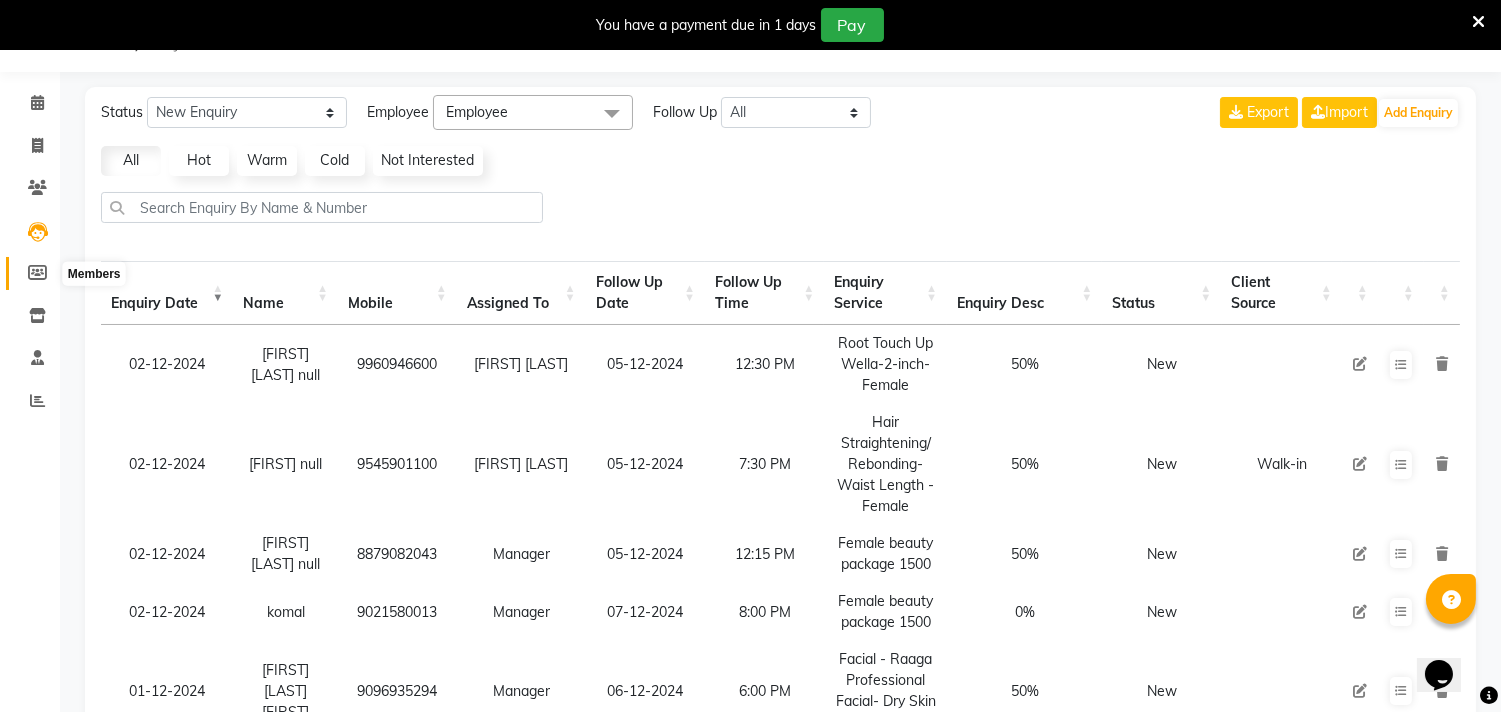 click 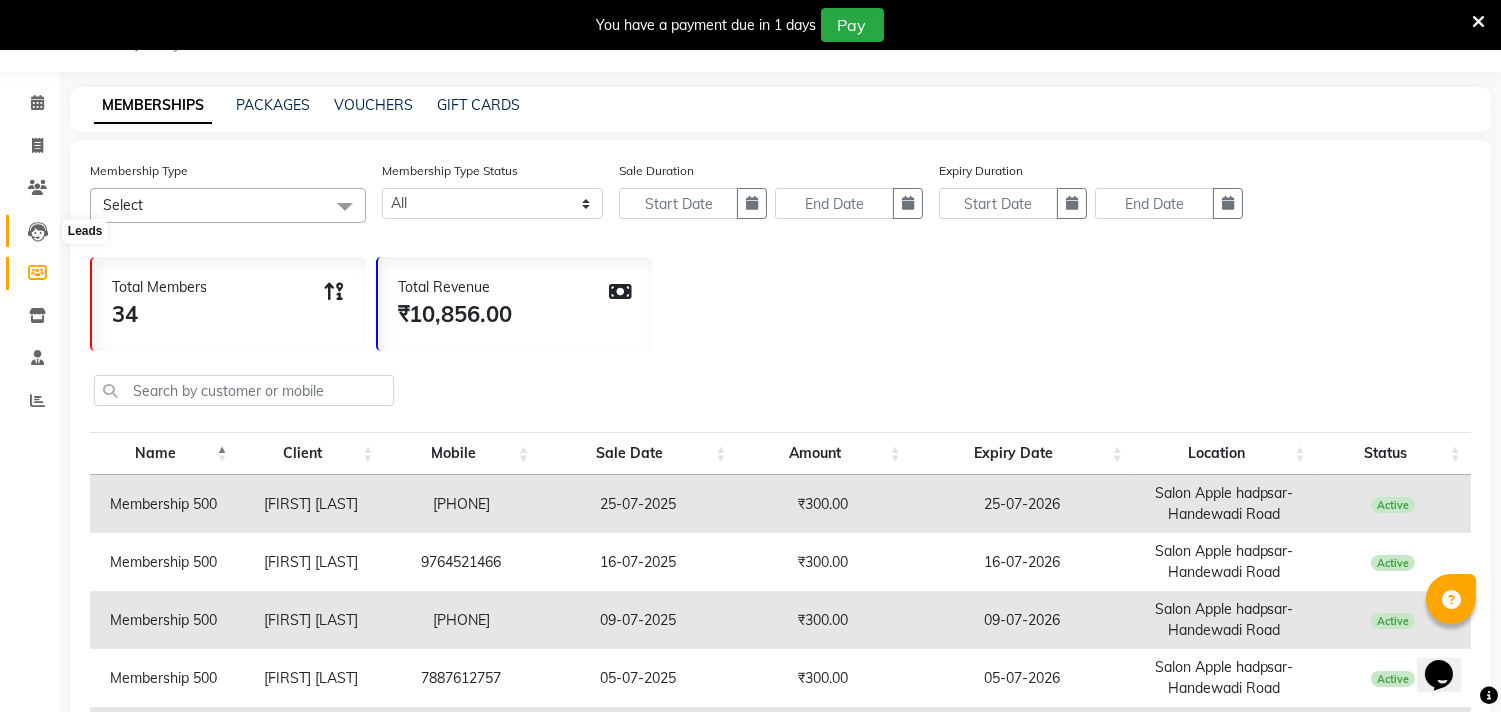 click 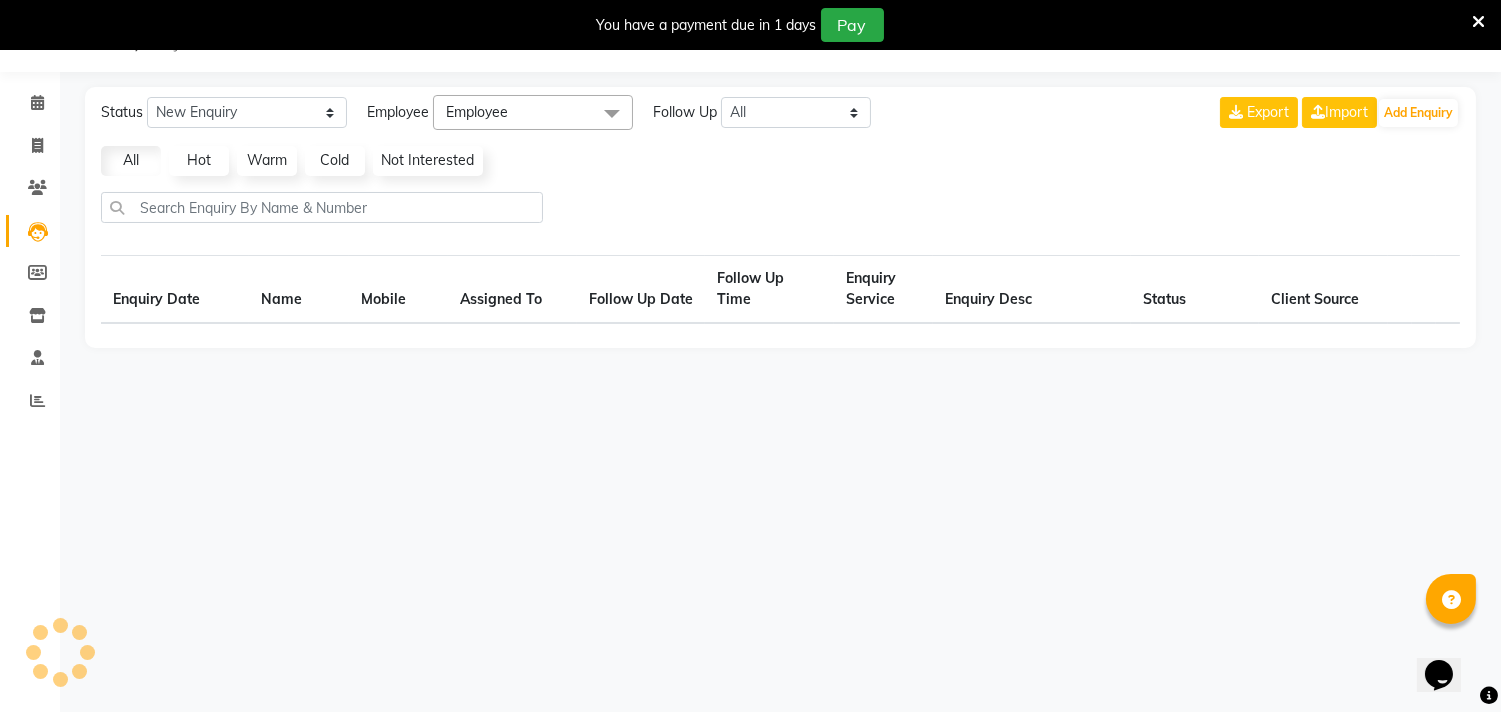 select on "10" 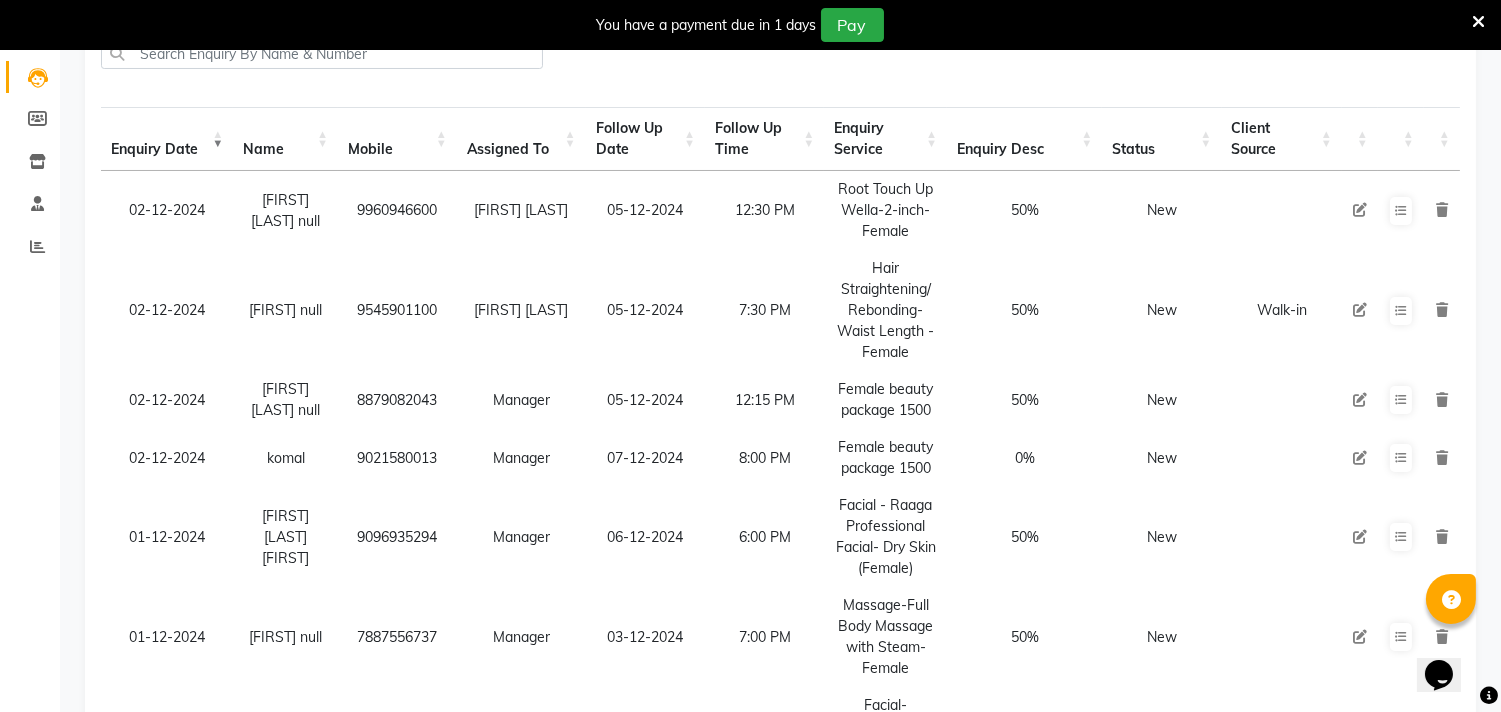 scroll, scrollTop: 0, scrollLeft: 0, axis: both 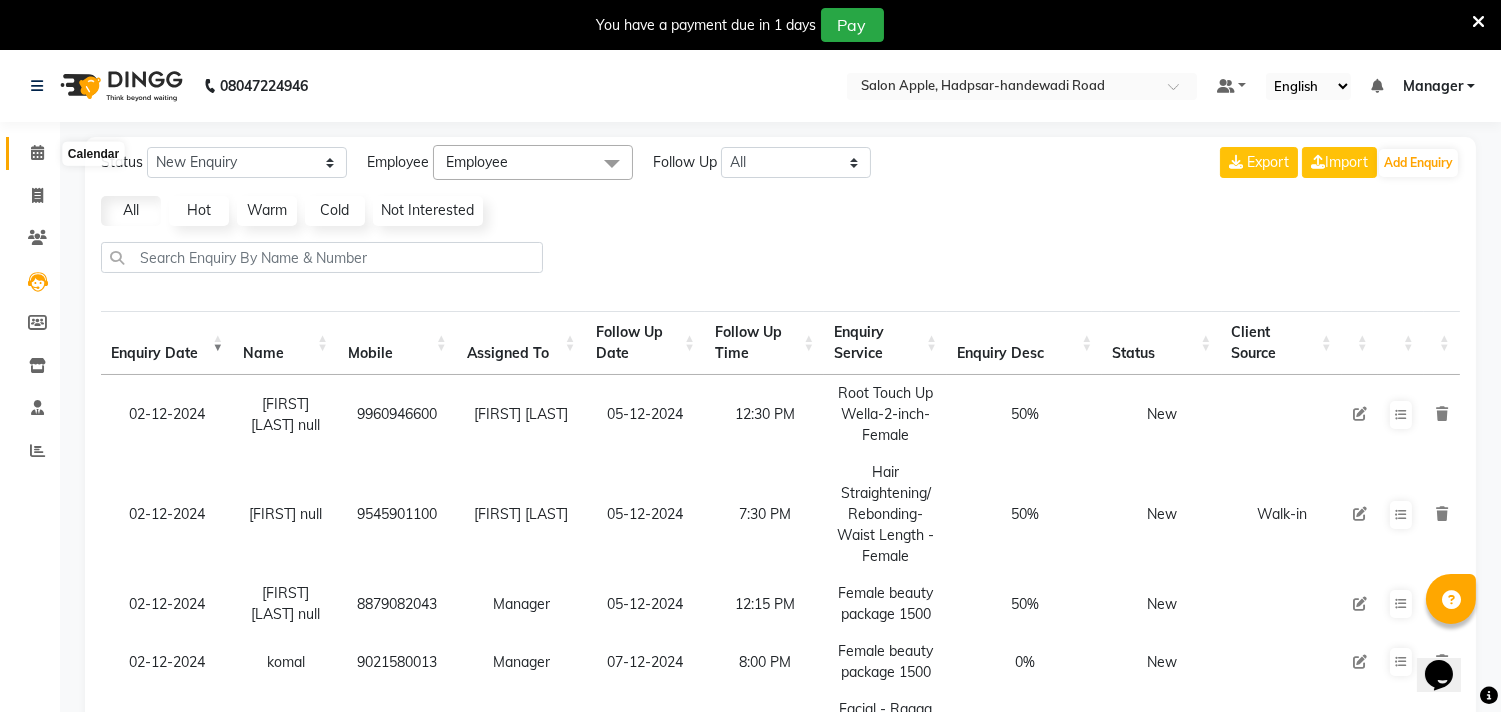 click 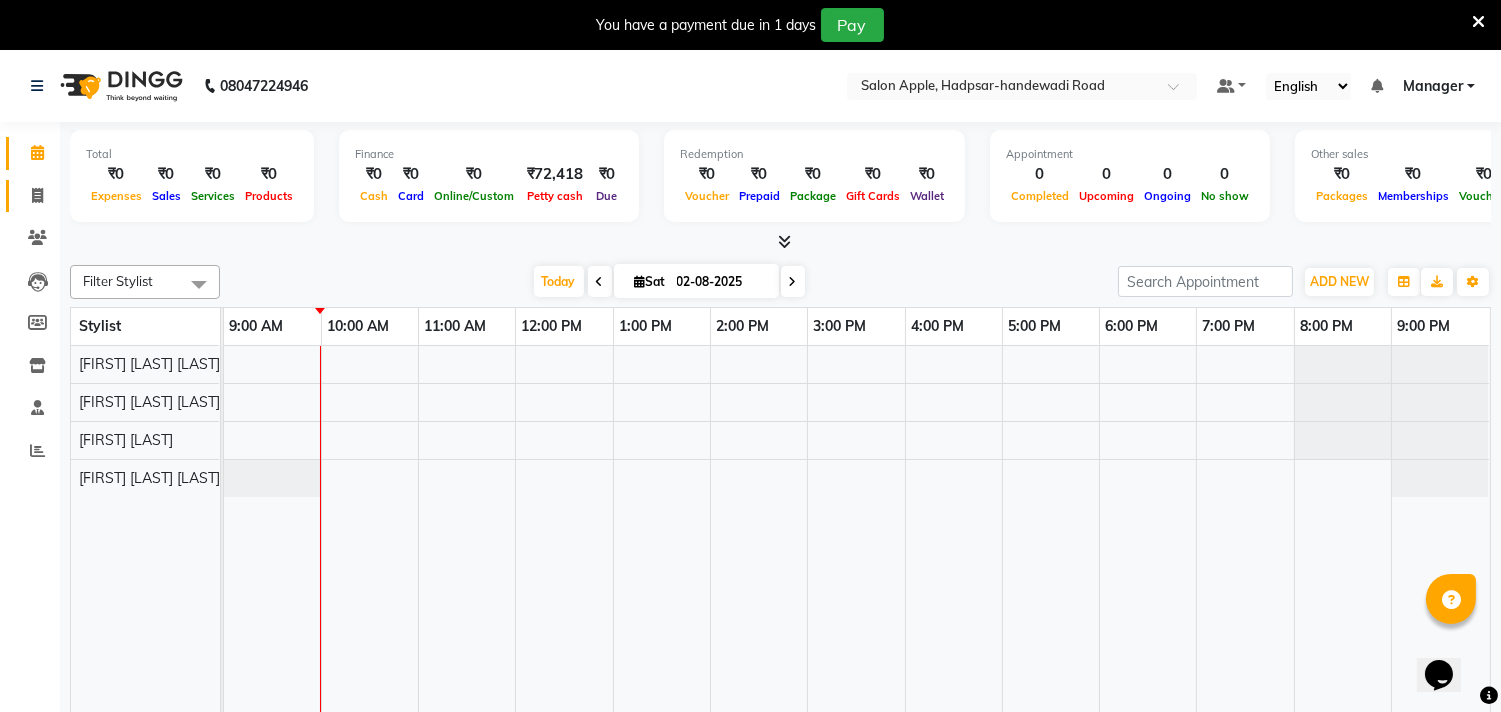 click on "Invoice" 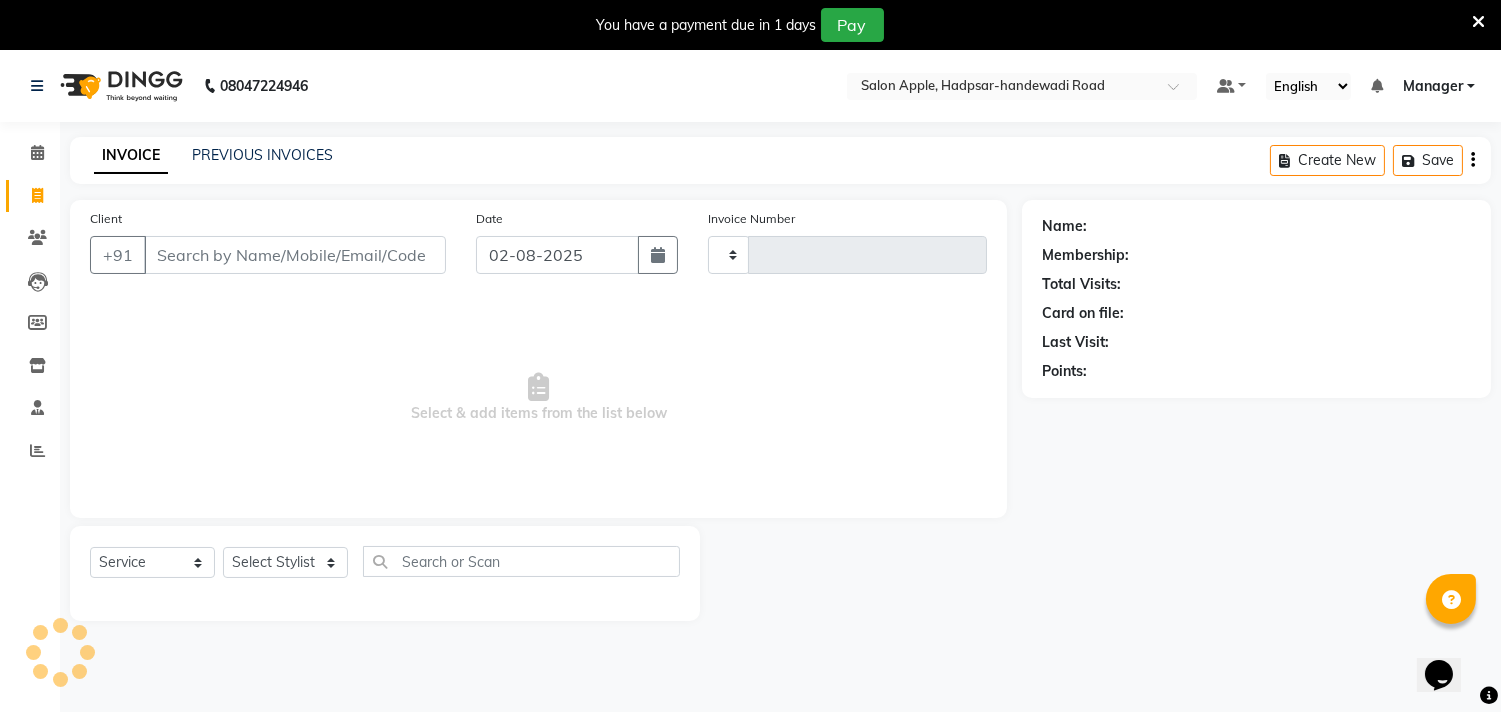 type on "0226" 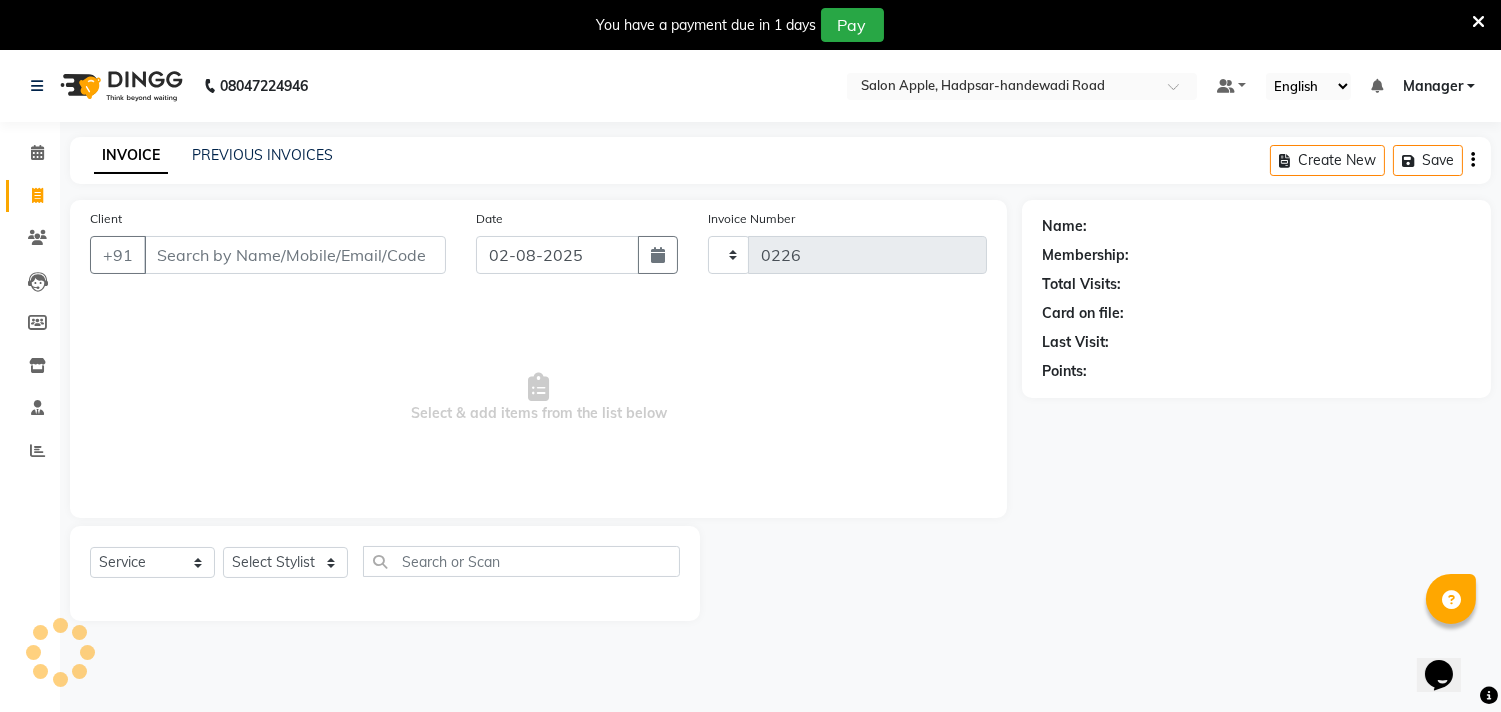 select on "7195" 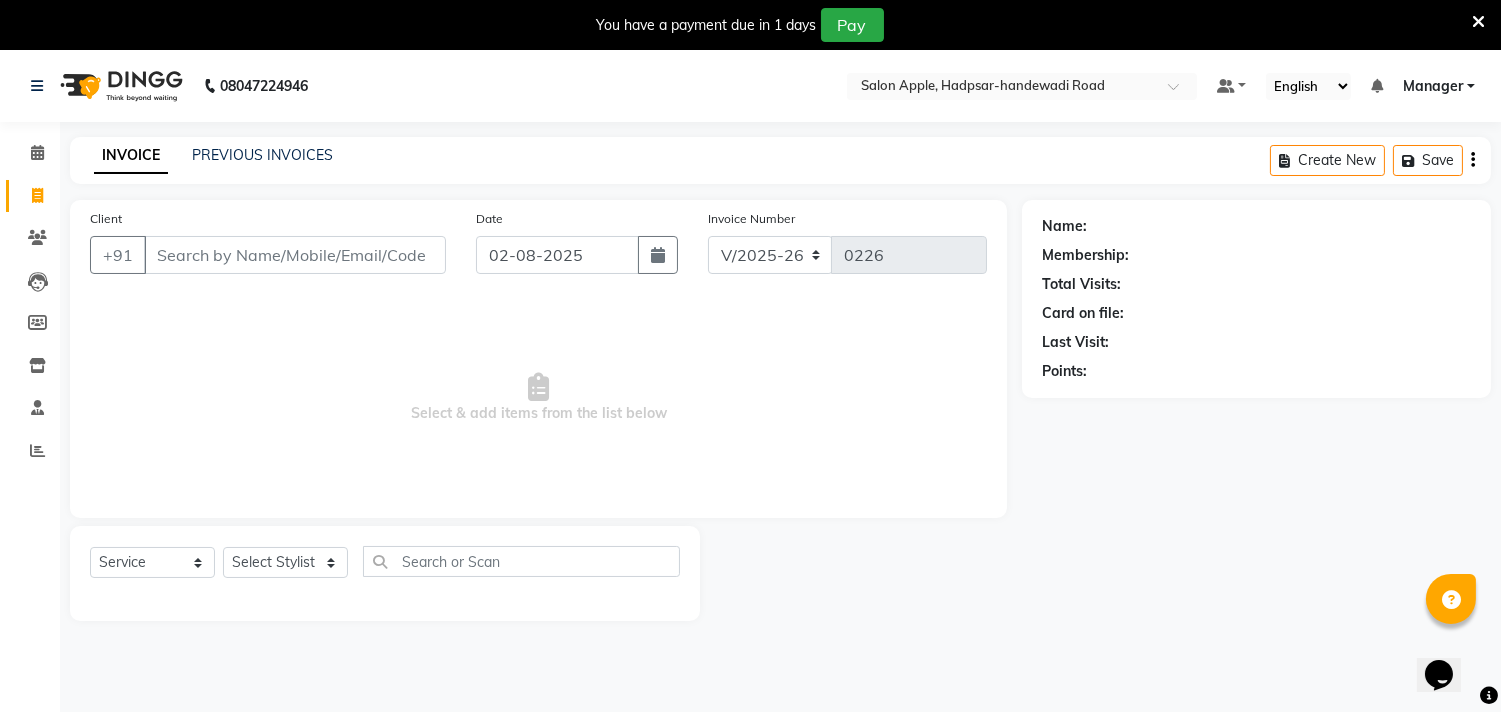 click on "Select & add items from the list below" at bounding box center [538, 398] 